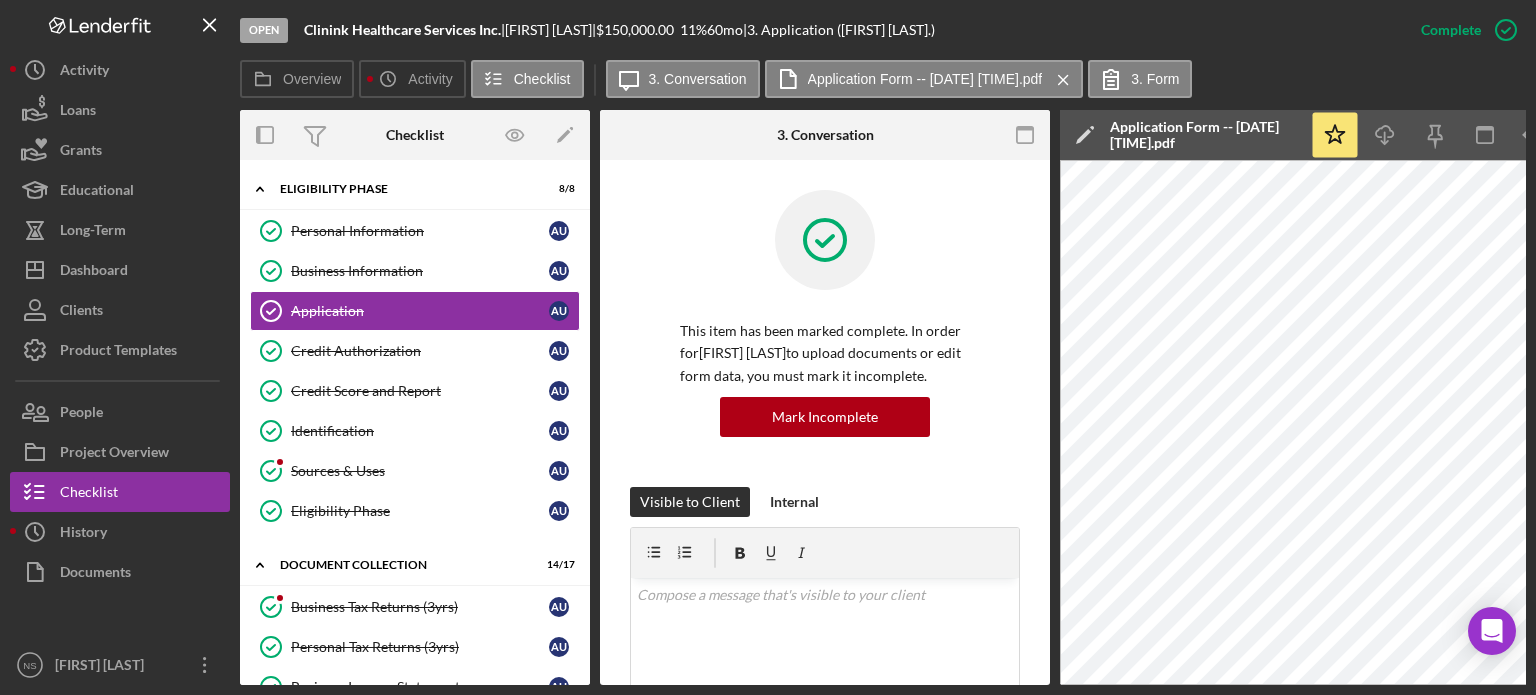 scroll, scrollTop: 0, scrollLeft: 0, axis: both 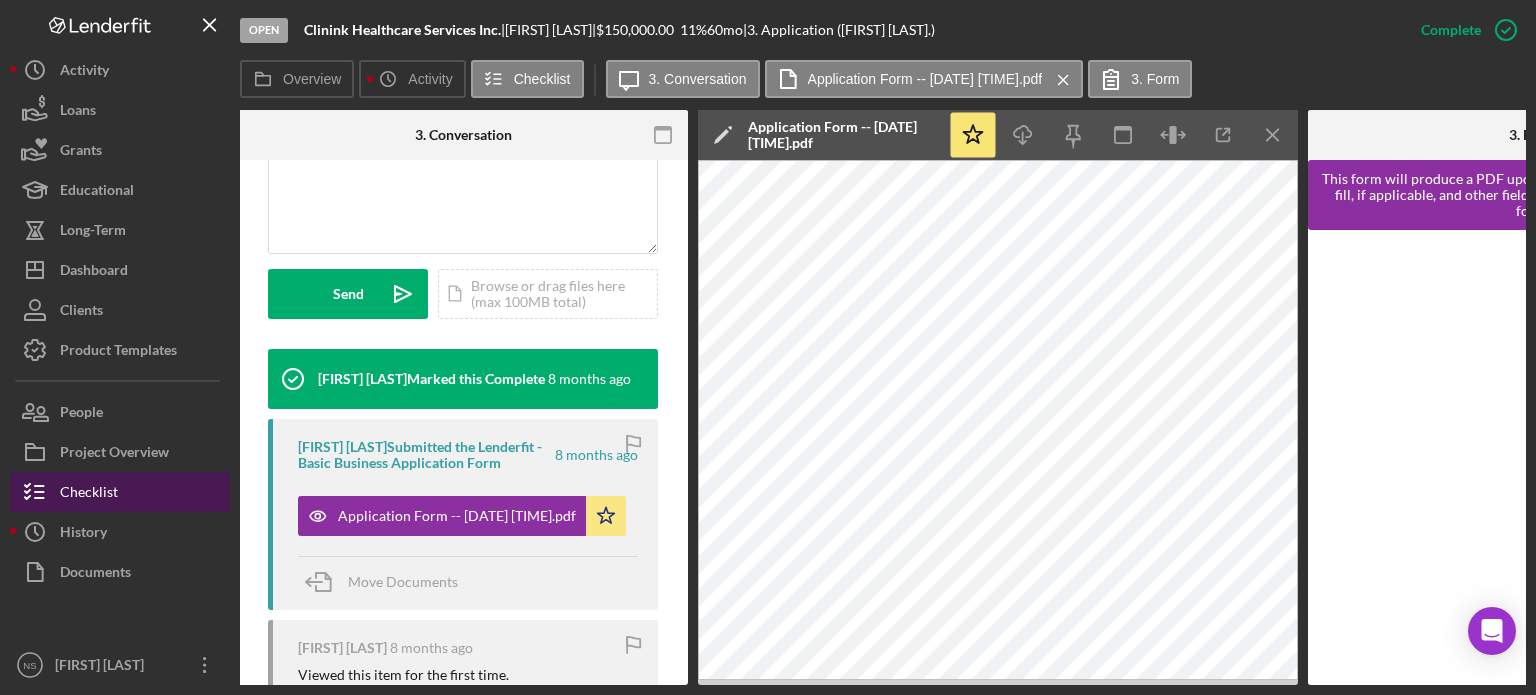 click on "Checklist" at bounding box center (120, 492) 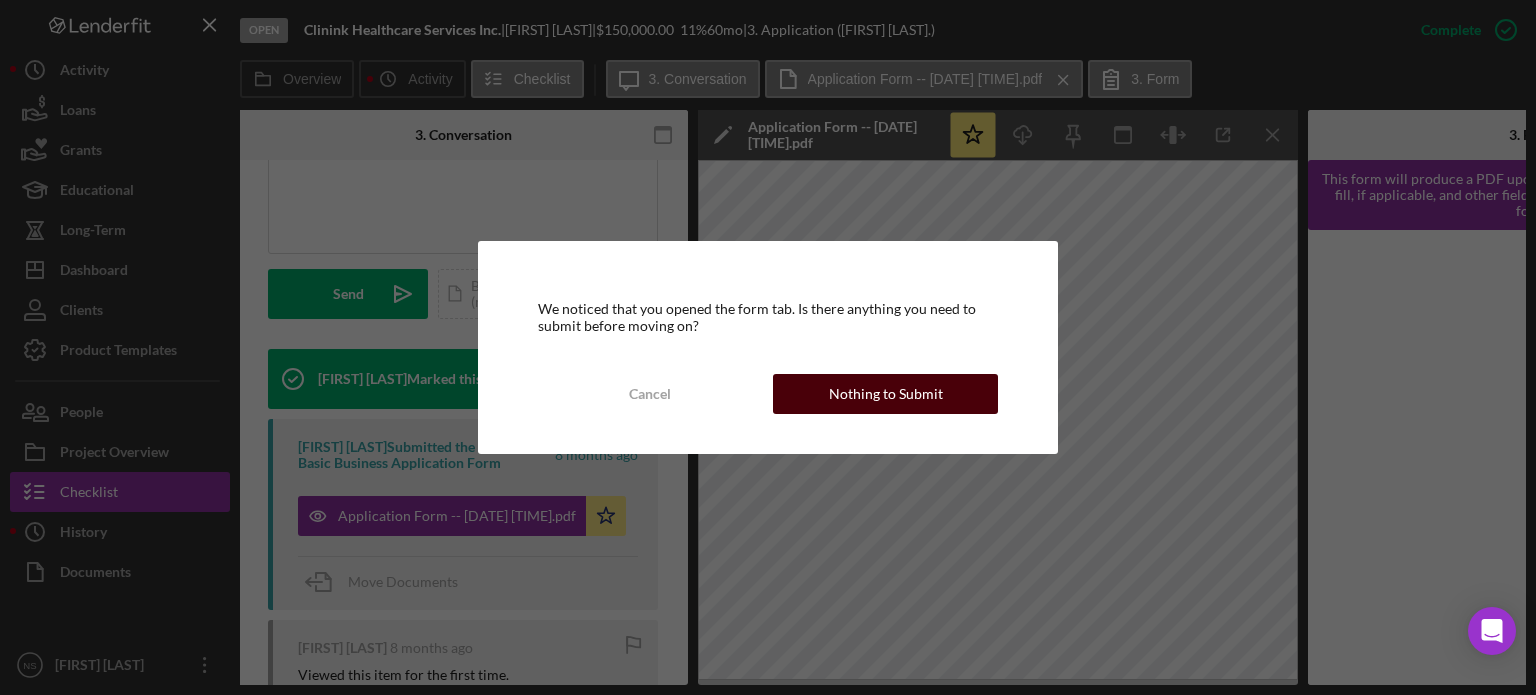 click on "Nothing to Submit" at bounding box center (886, 394) 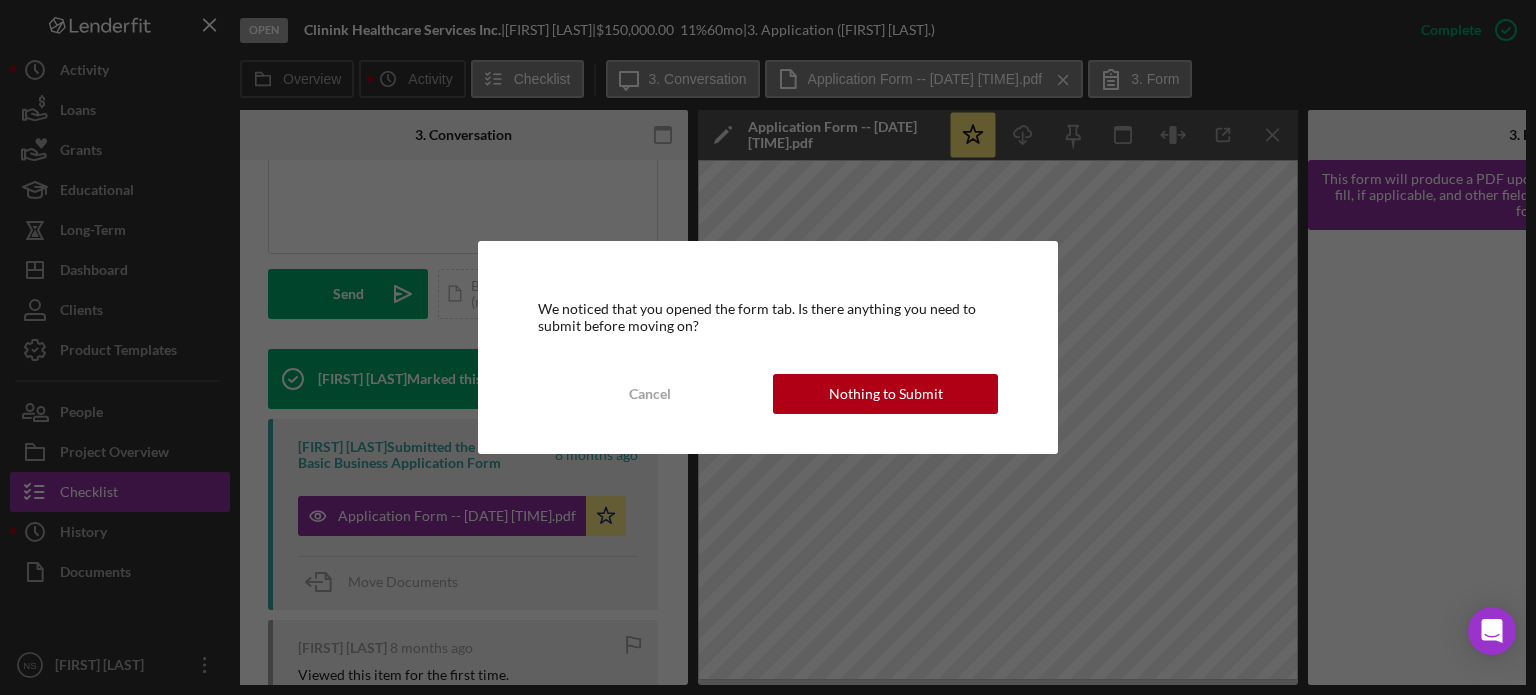 scroll, scrollTop: 0, scrollLeft: 0, axis: both 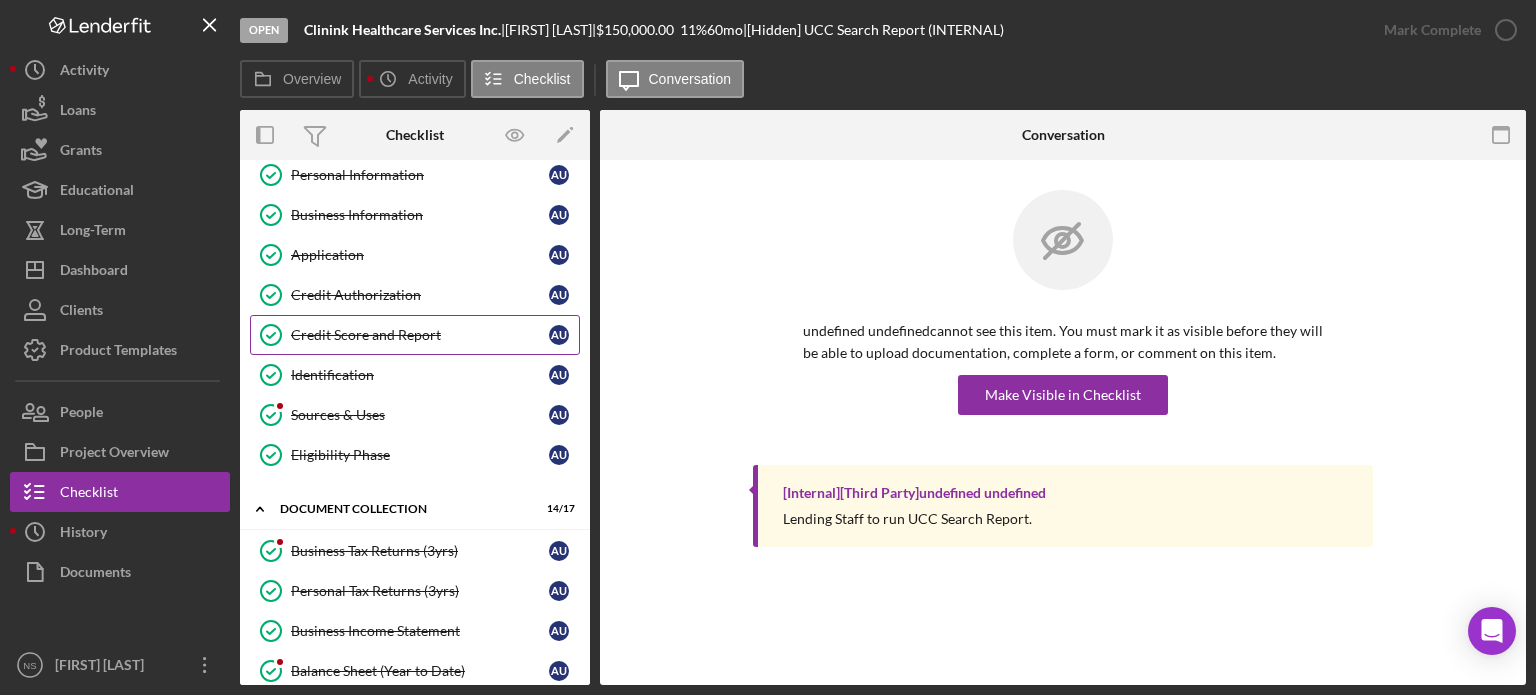 click on "Credit Score and Report" at bounding box center (420, 335) 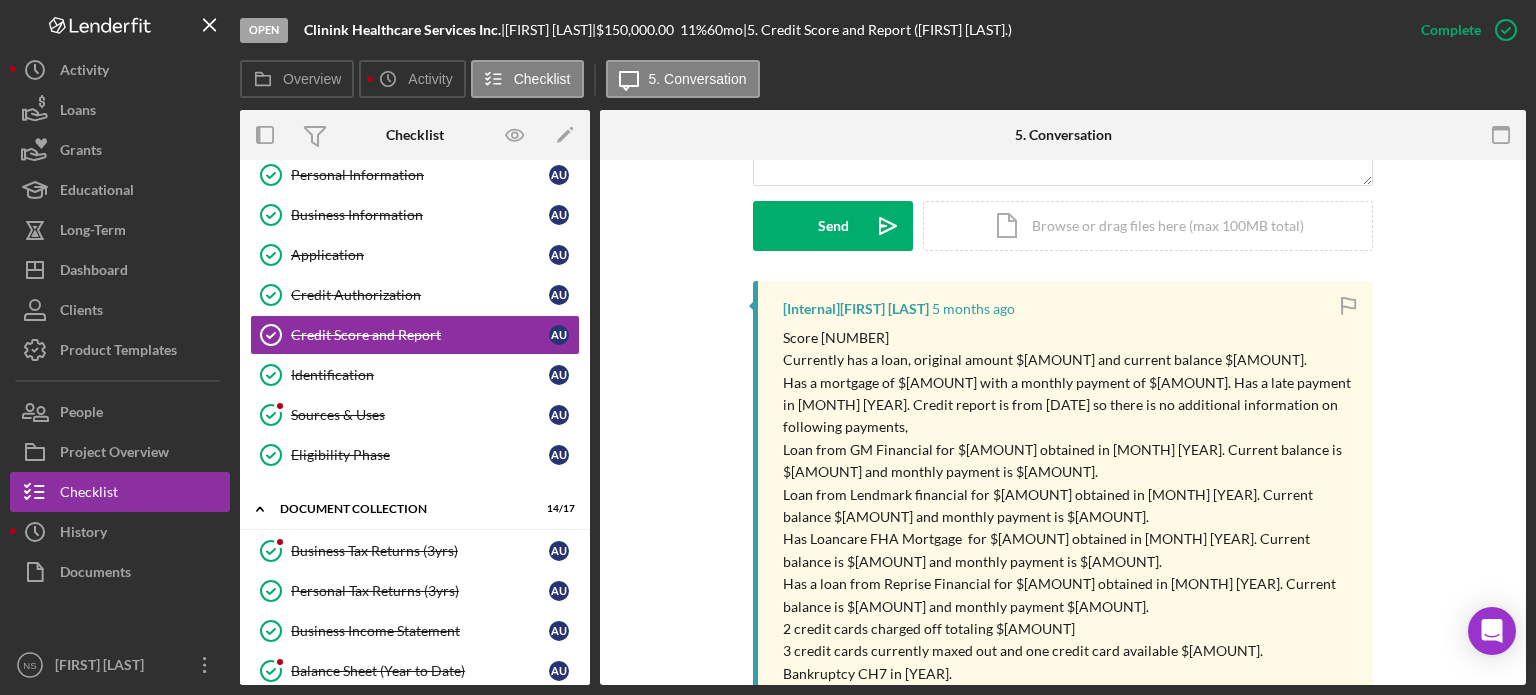 scroll, scrollTop: 600, scrollLeft: 0, axis: vertical 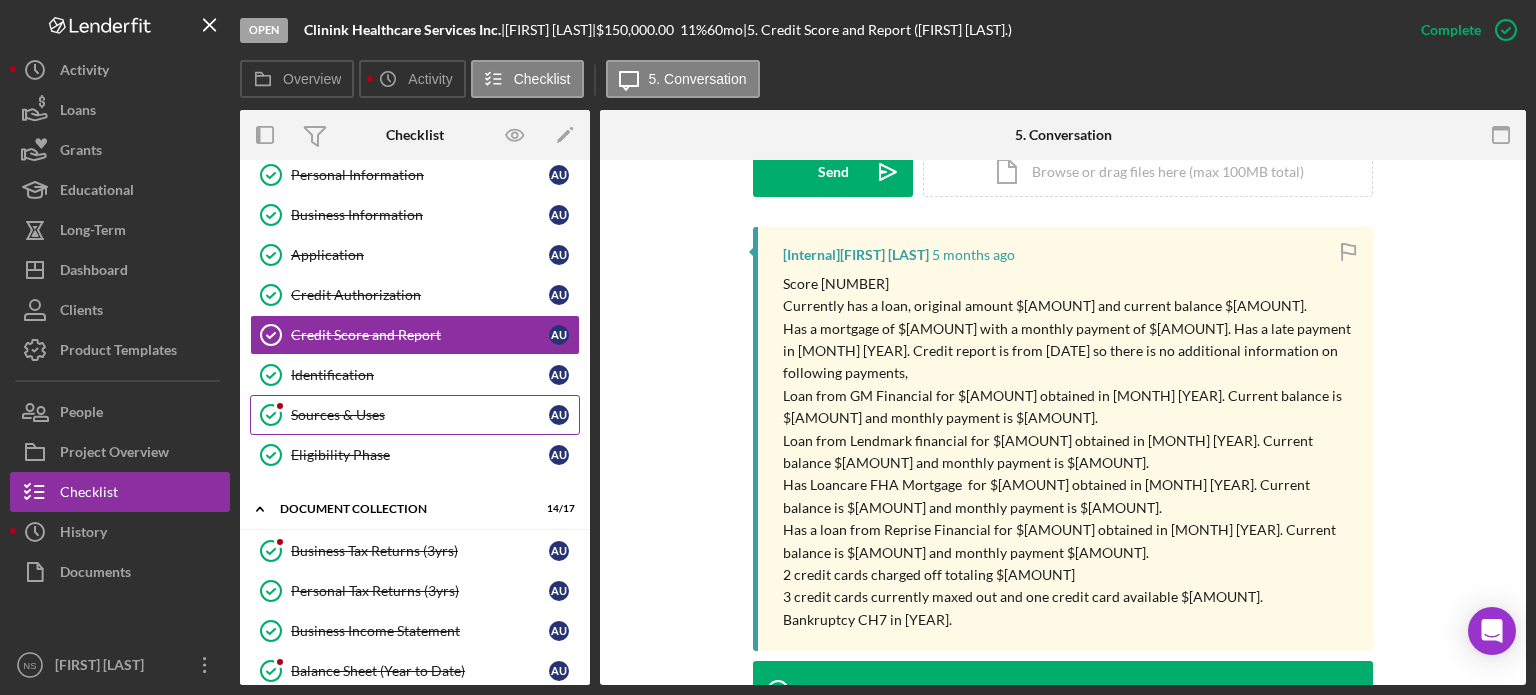 click on "Sources & Uses" at bounding box center (420, 415) 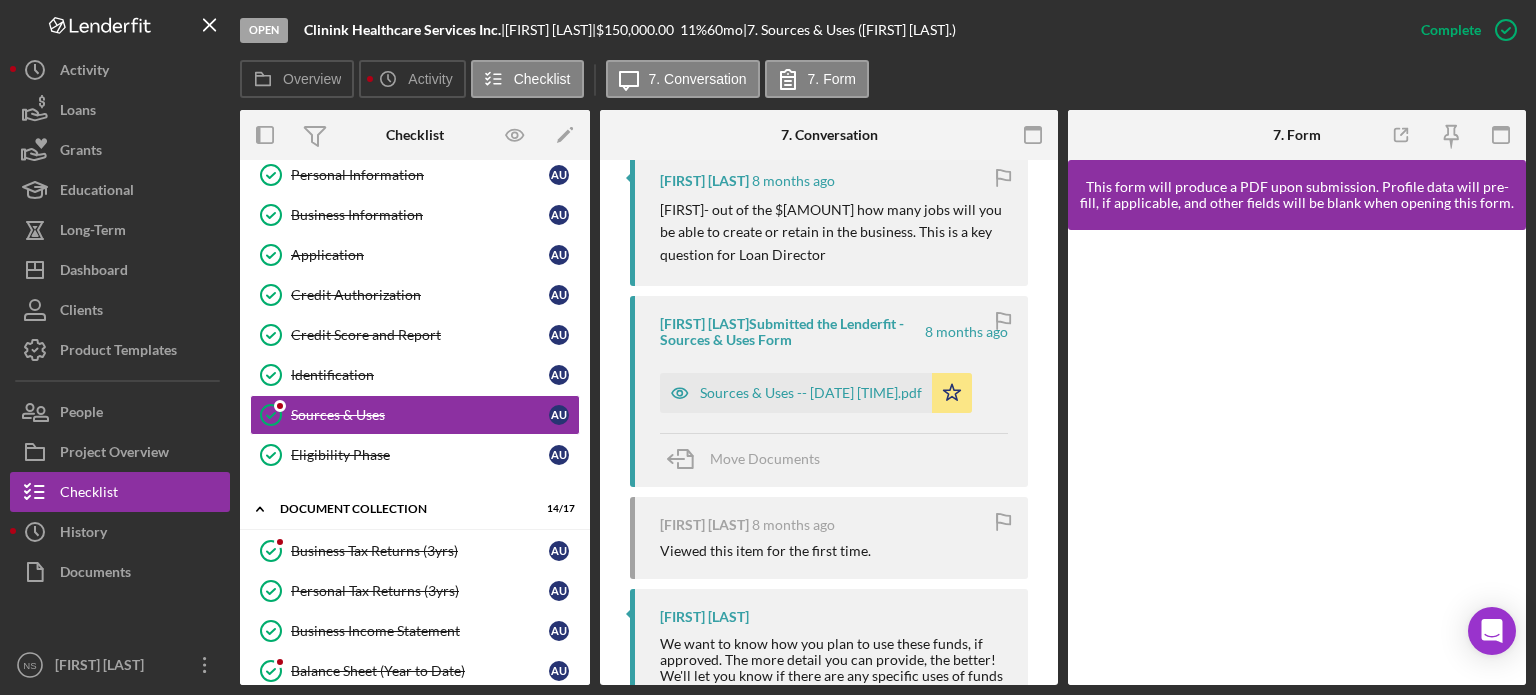 scroll, scrollTop: 1500, scrollLeft: 0, axis: vertical 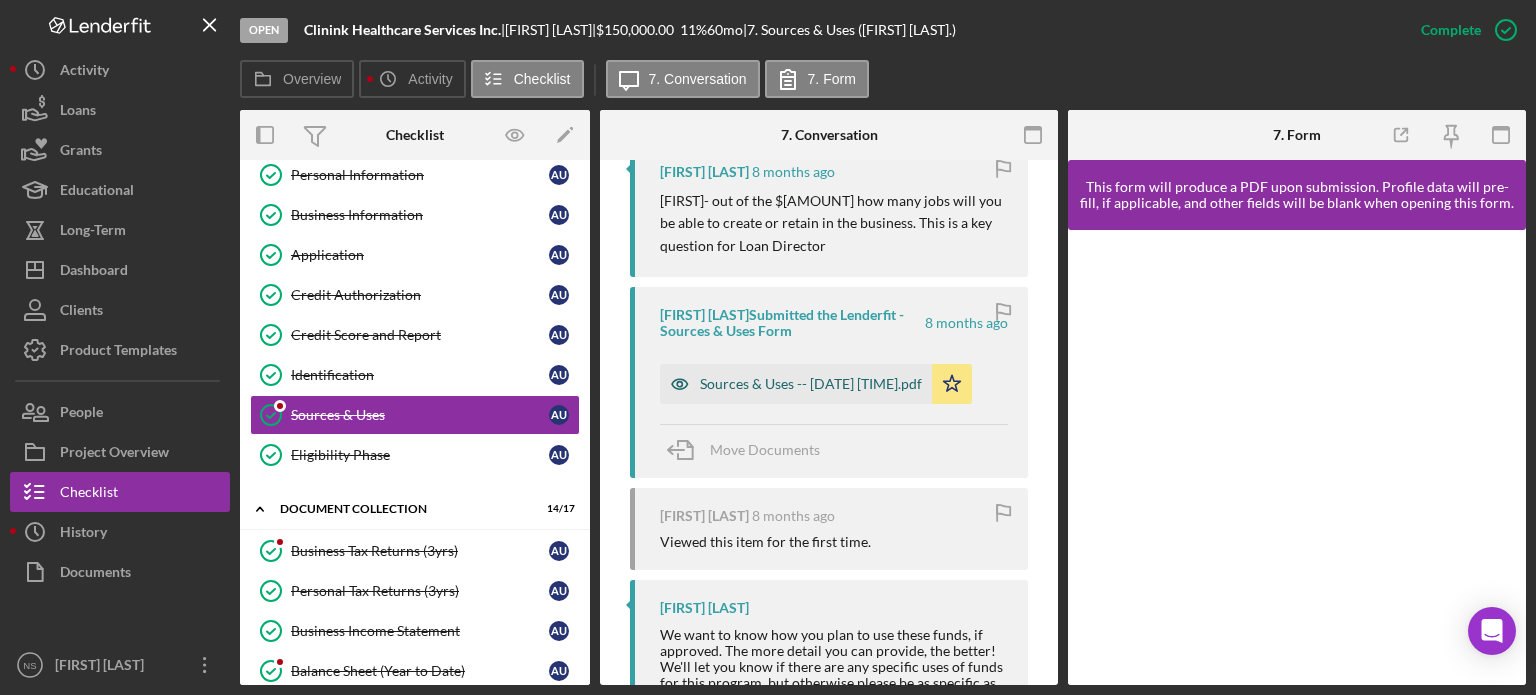 click on "Sources & Uses -- [DATE] [TIME].pdf" at bounding box center [811, 384] 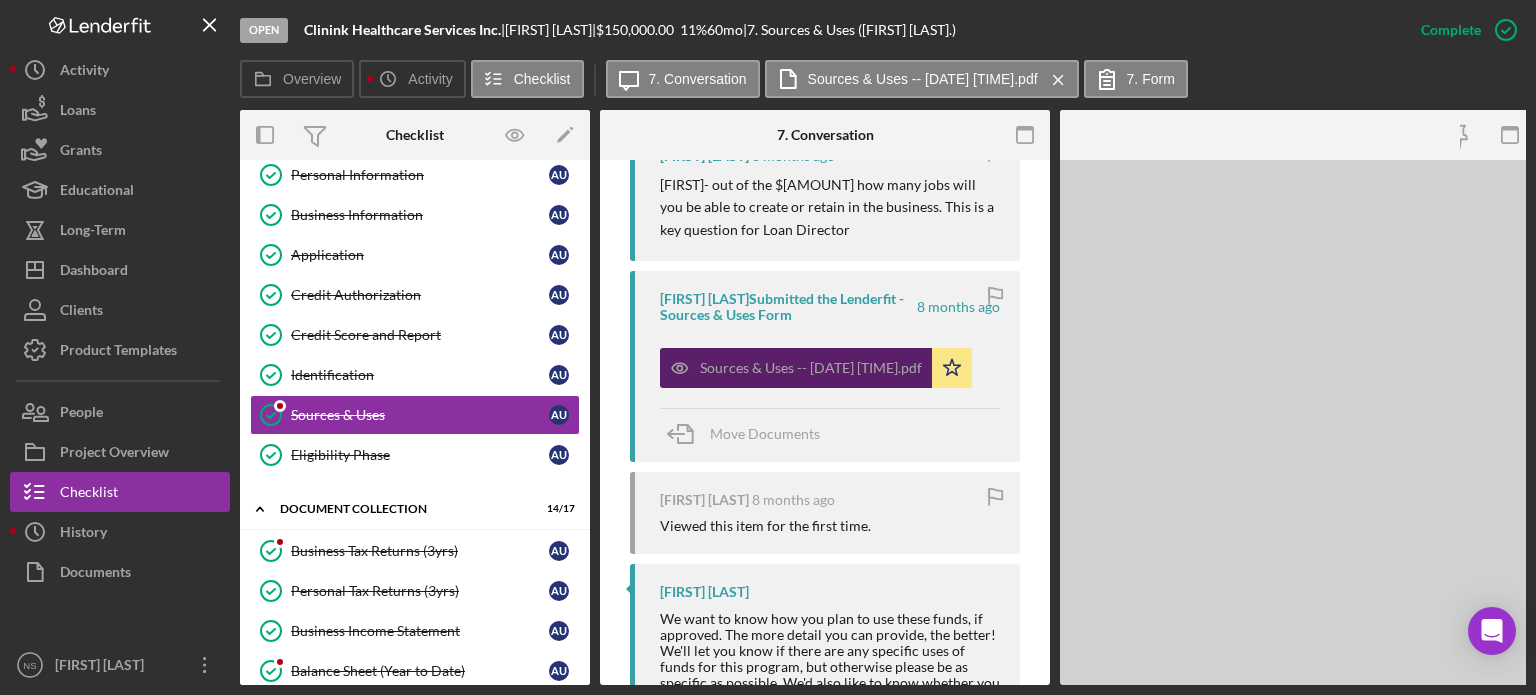 click on "Sources & Uses -- [DATE] [TIME].pdf" at bounding box center (811, 368) 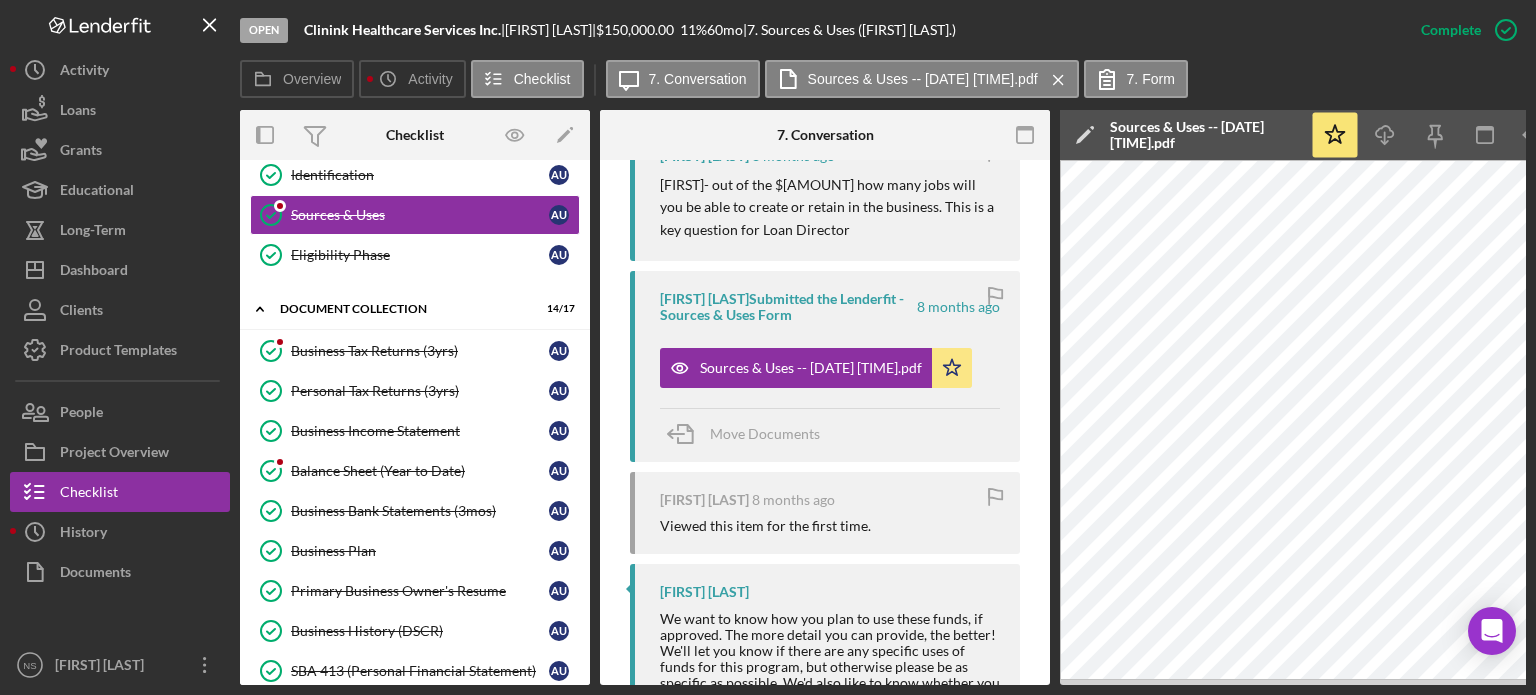 scroll, scrollTop: 356, scrollLeft: 0, axis: vertical 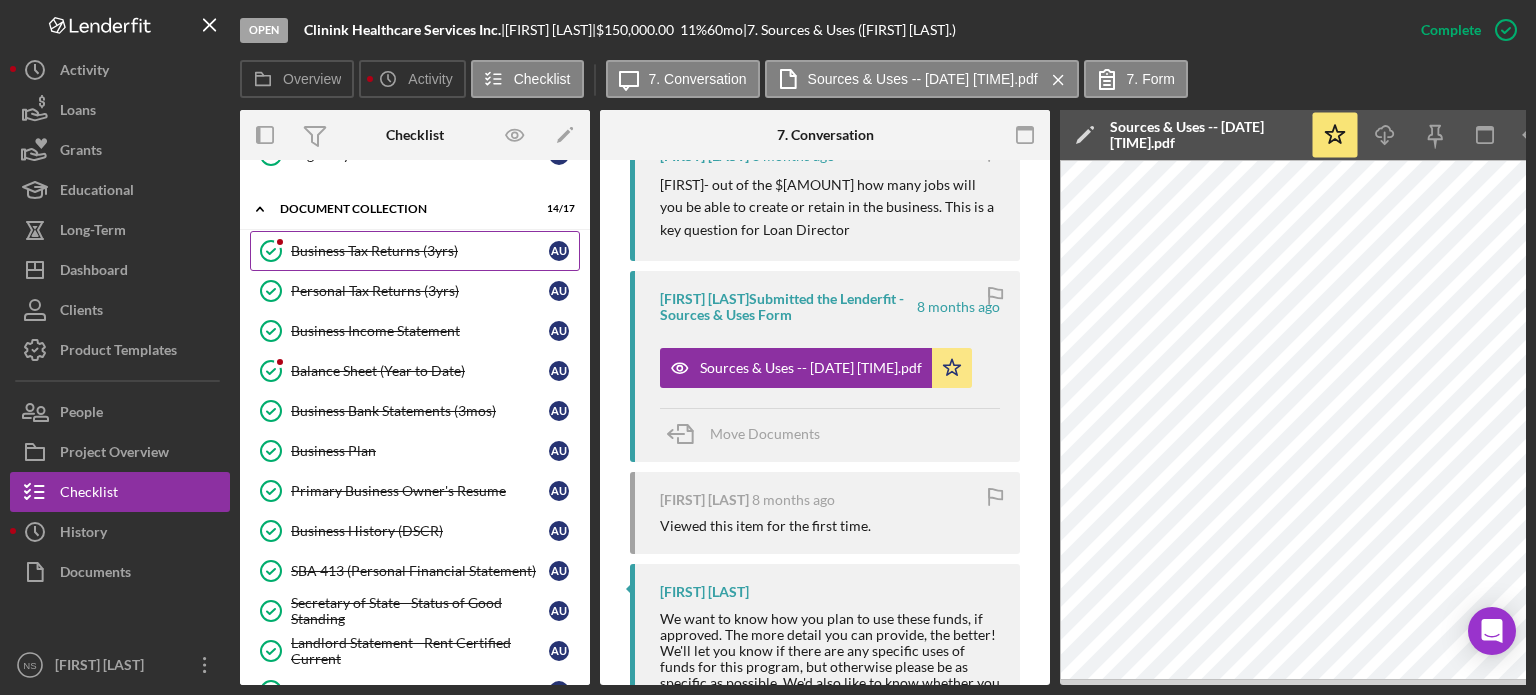 click on "Business Tax Returns (3yrs)" at bounding box center (420, 251) 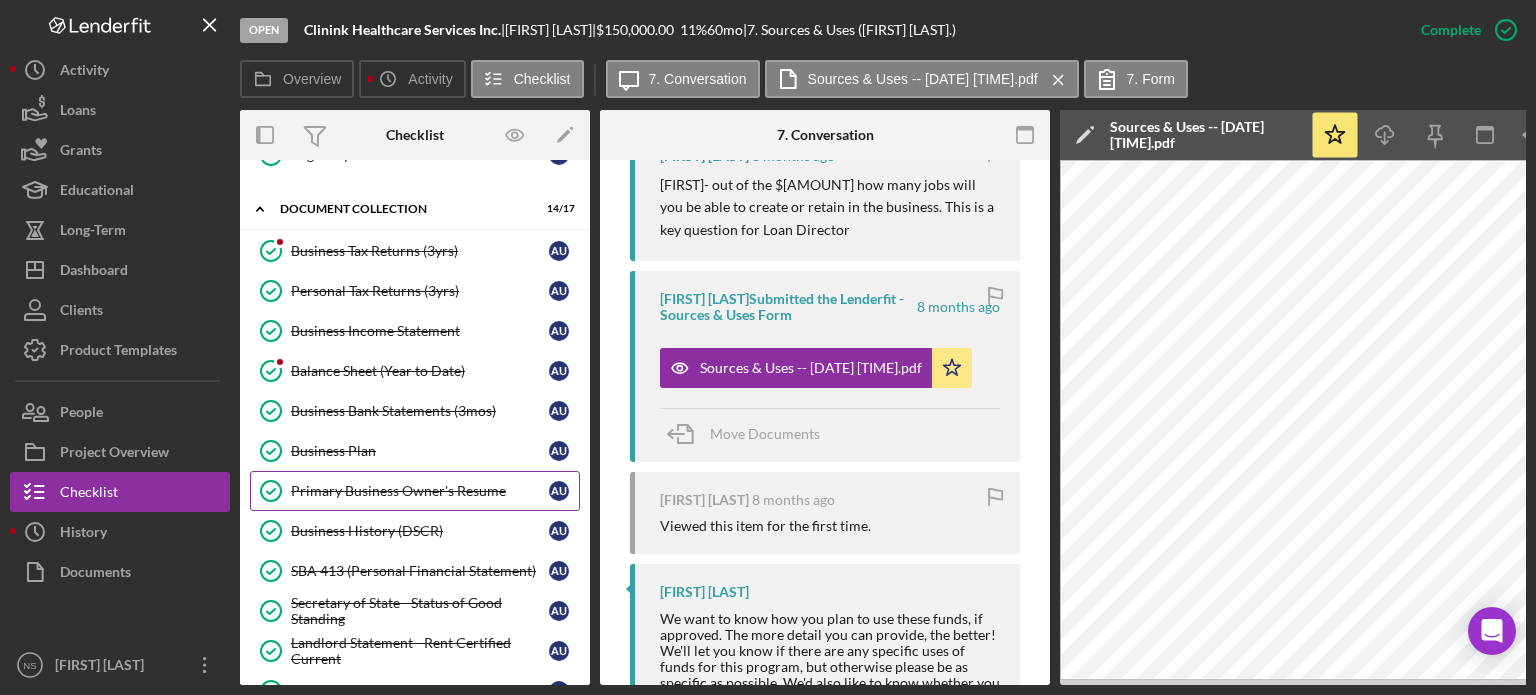 scroll, scrollTop: 0, scrollLeft: 0, axis: both 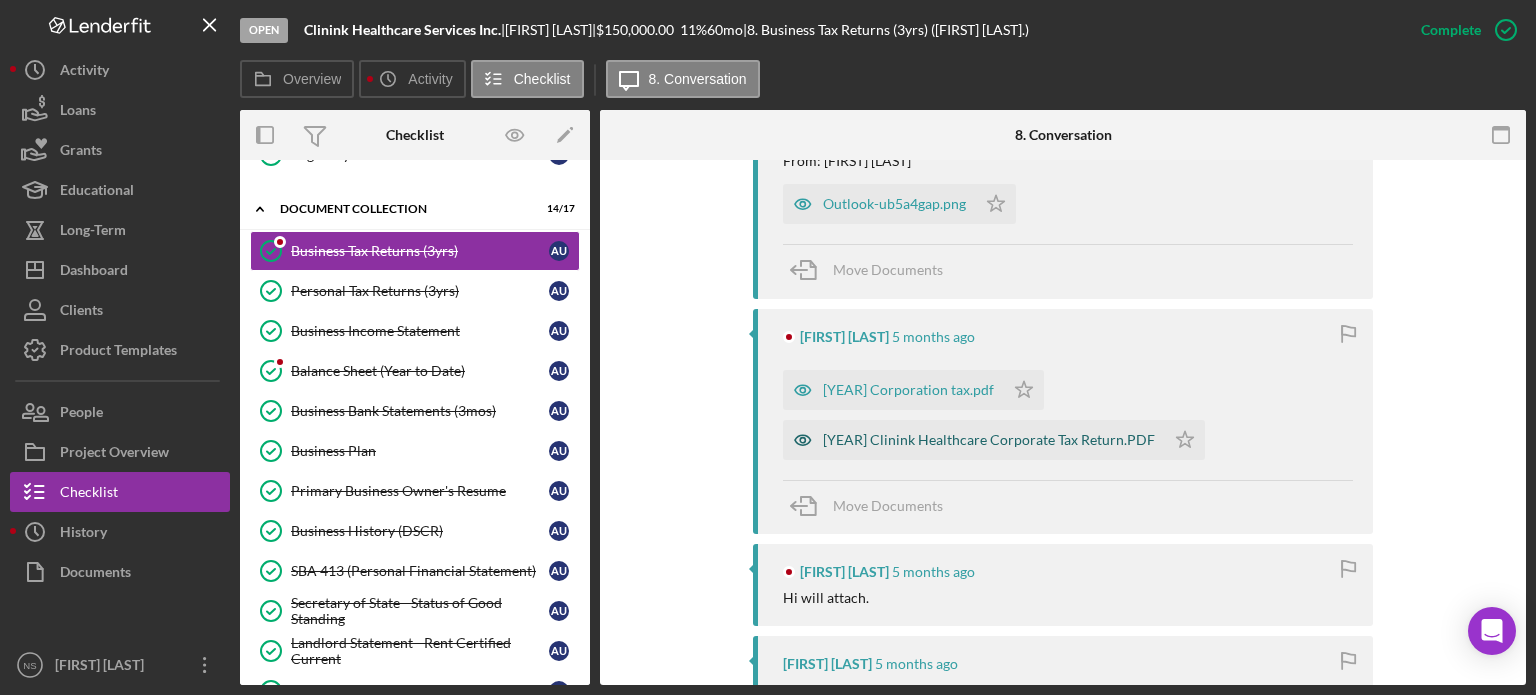 click on "[YEAR] Clinink Healthcare Corporate Tax Return.PDF" at bounding box center [989, 440] 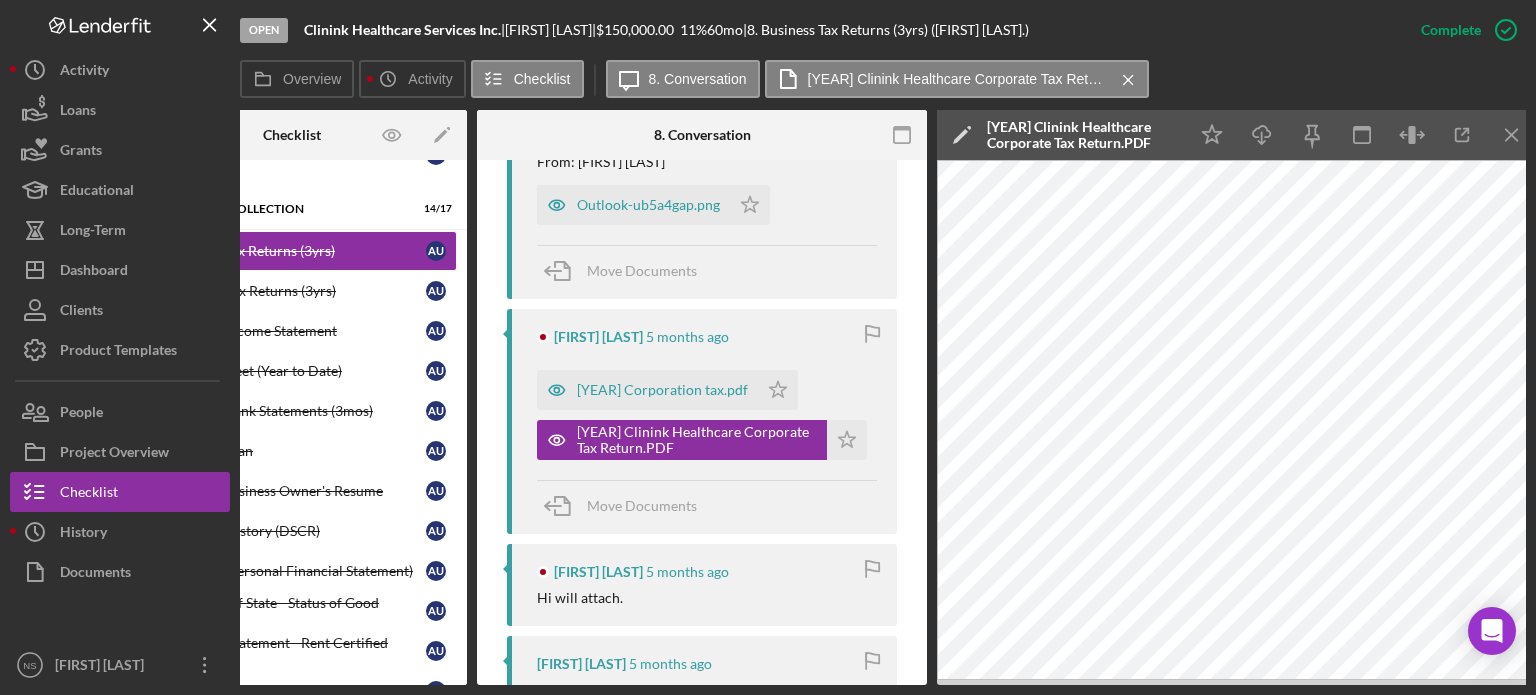 scroll, scrollTop: 0, scrollLeft: 124, axis: horizontal 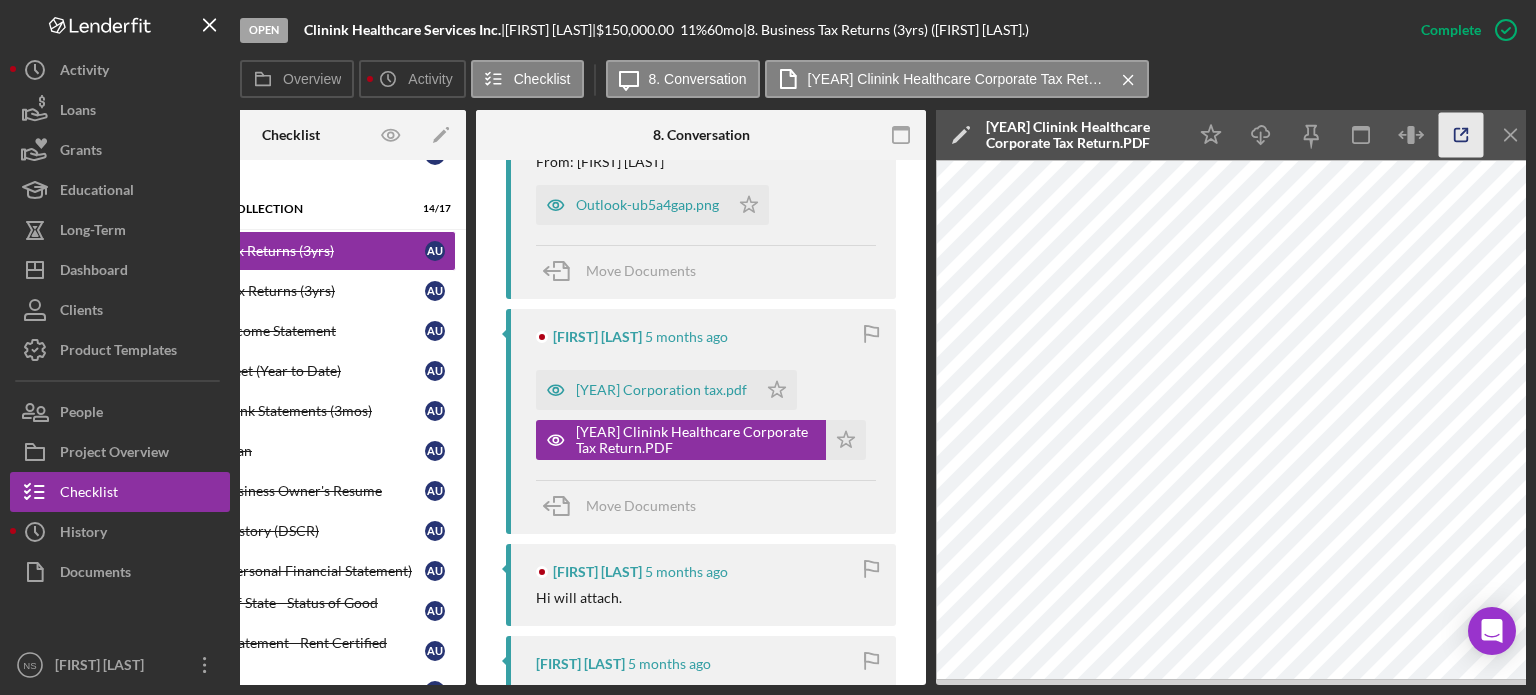 click 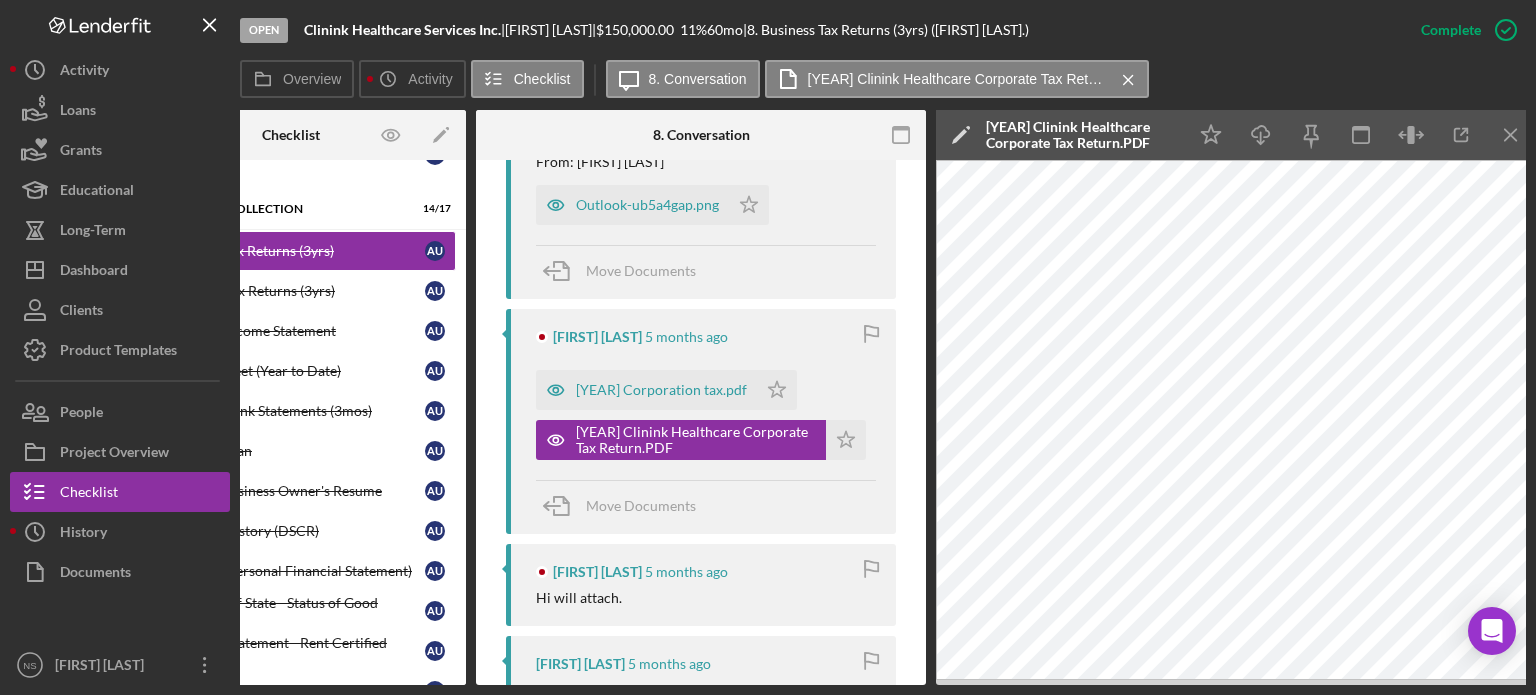 scroll, scrollTop: 0, scrollLeft: 0, axis: both 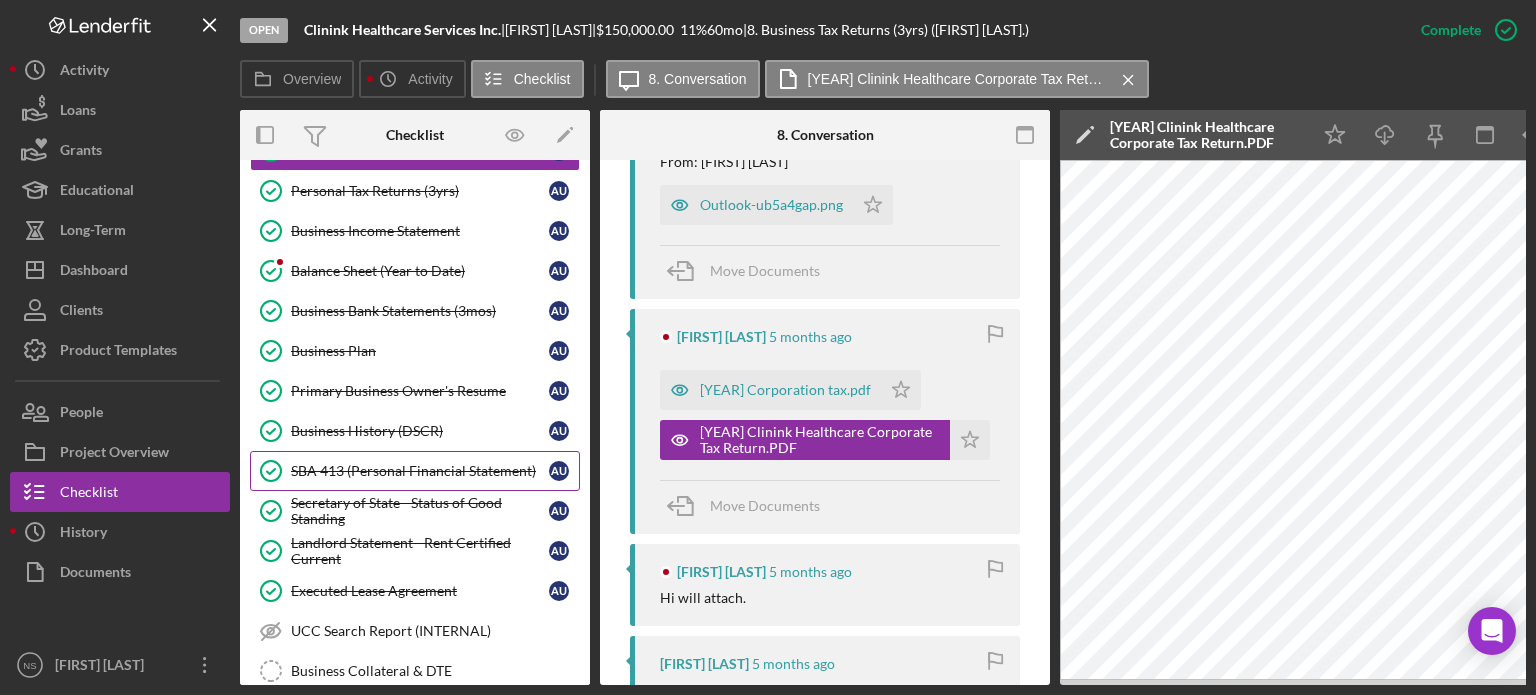 click on "SBA 413 (Personal Financial Statement)" at bounding box center [420, 471] 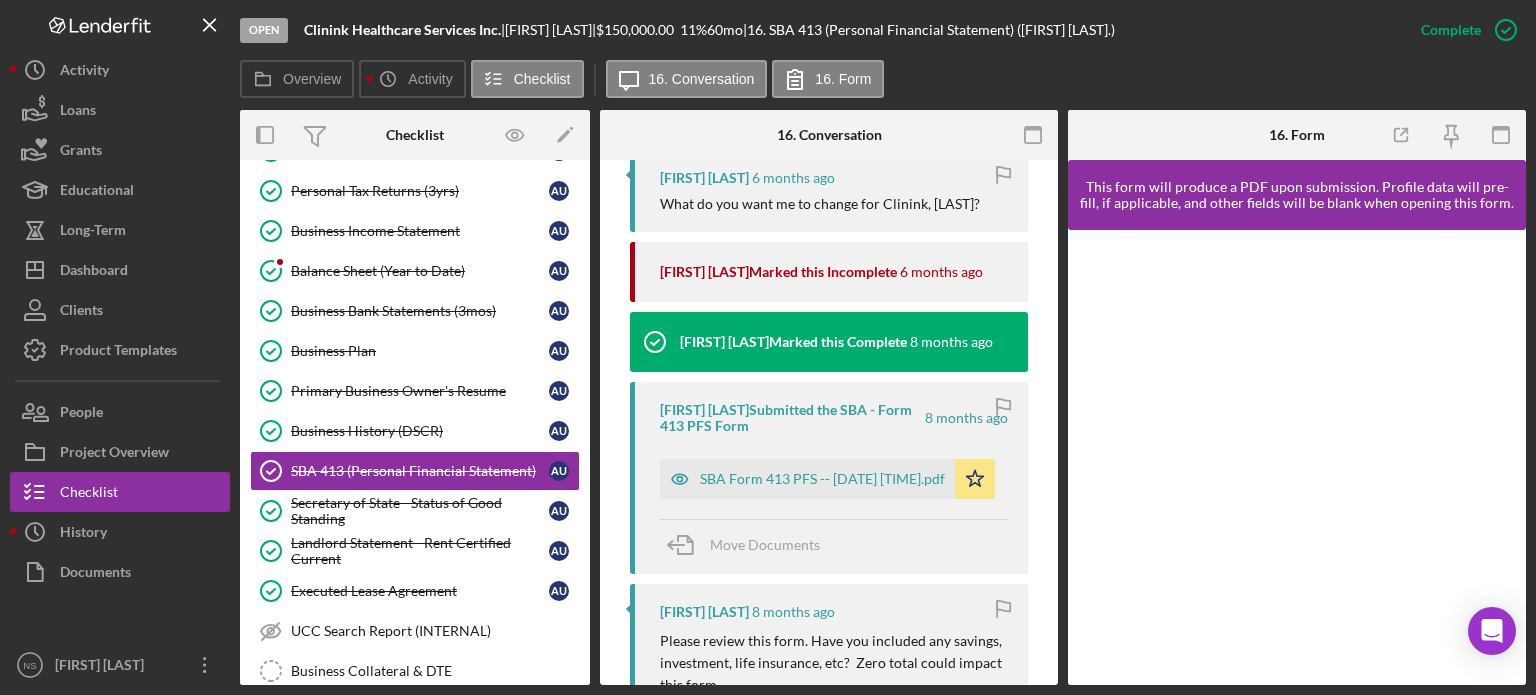 scroll, scrollTop: 900, scrollLeft: 0, axis: vertical 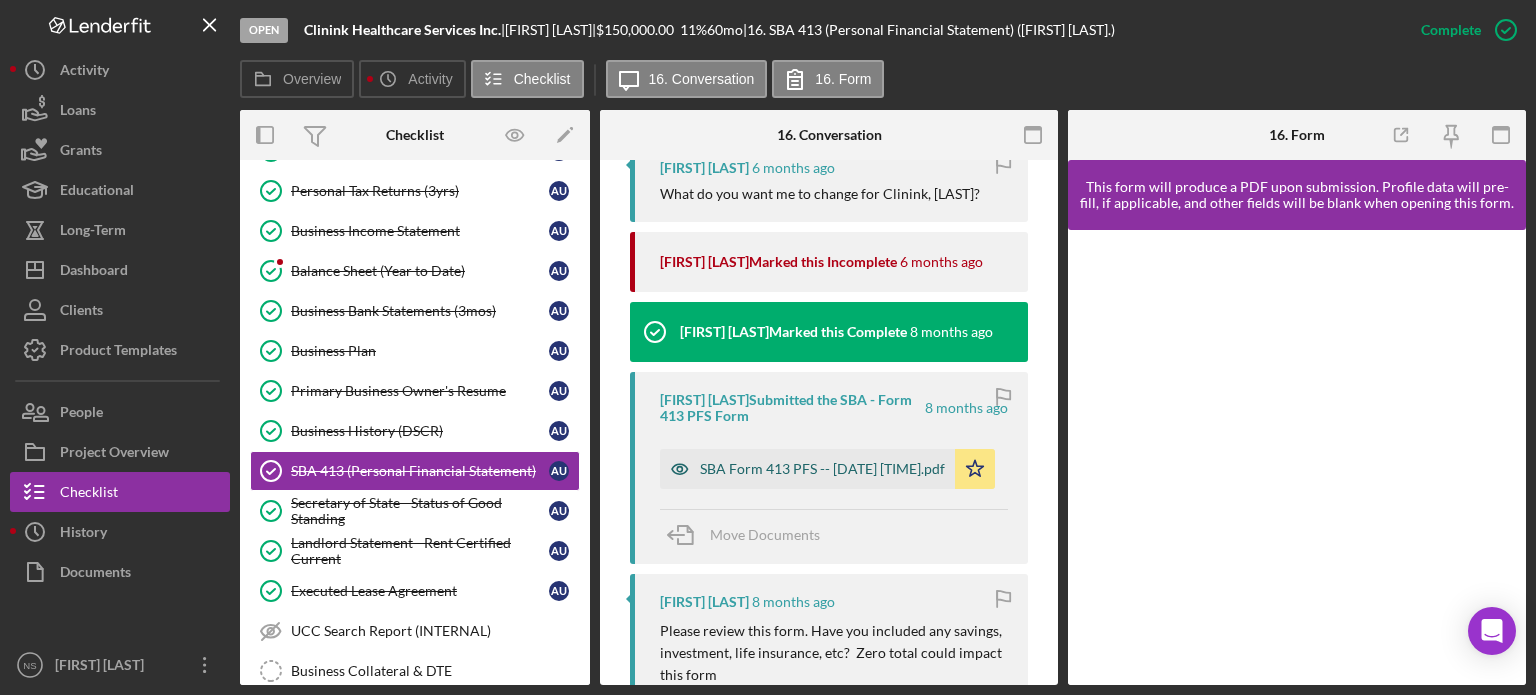 click on "SBA Form 413 PFS -- [DATE] [TIME].pdf" at bounding box center [822, 469] 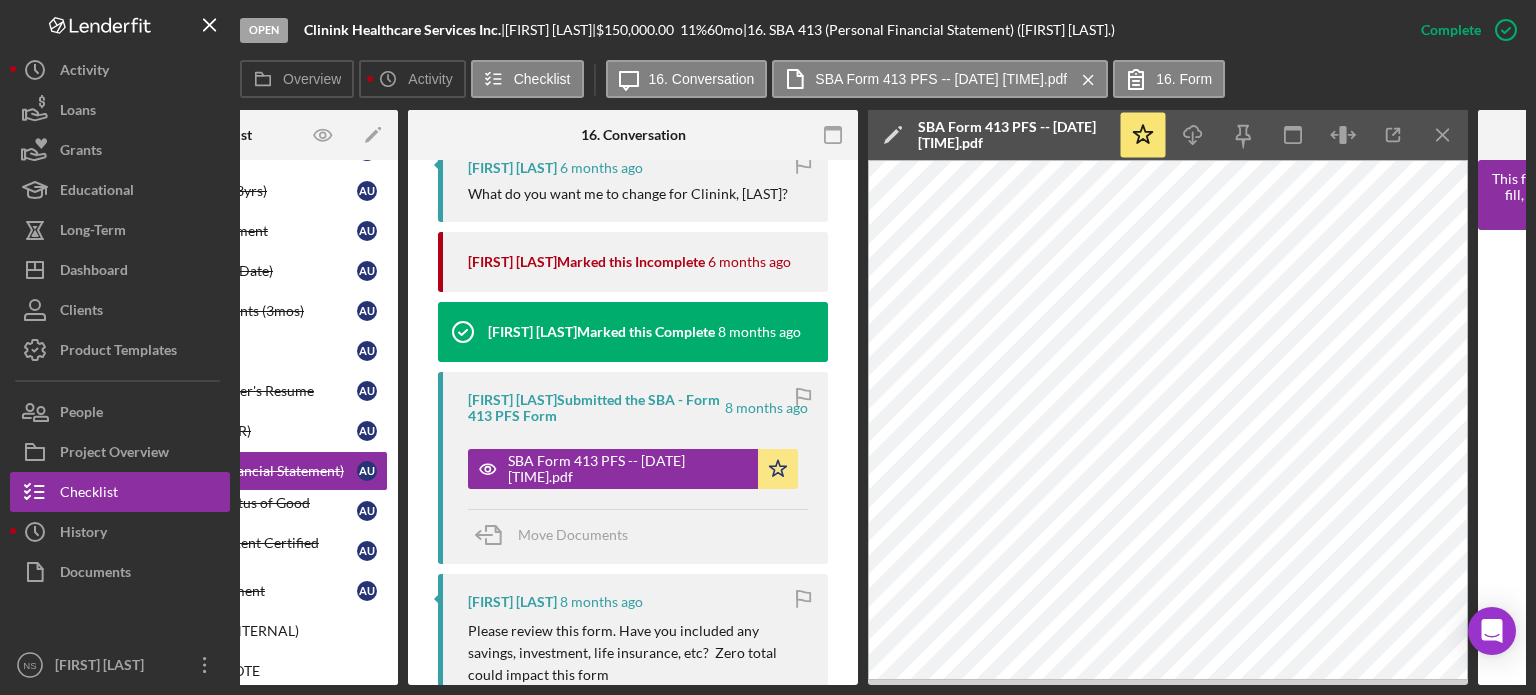 scroll, scrollTop: 0, scrollLeft: 202, axis: horizontal 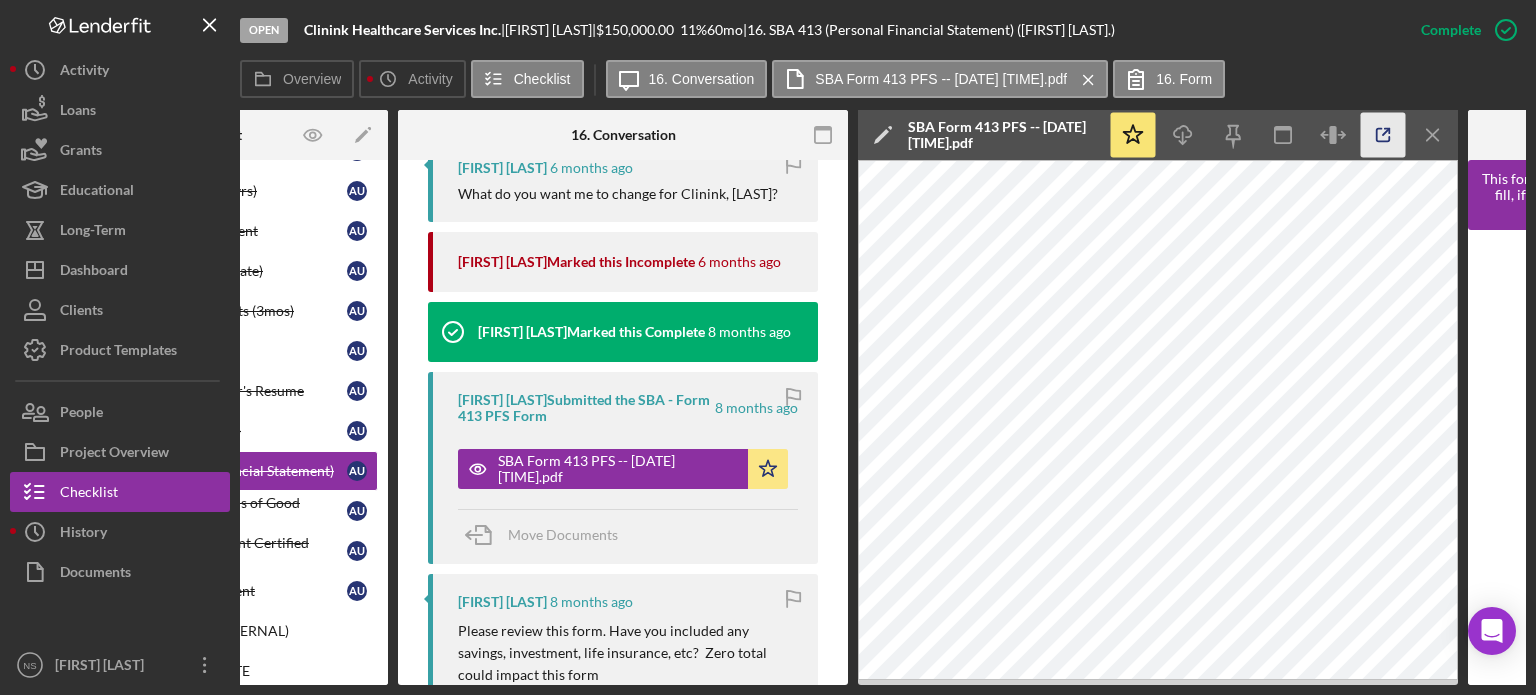 click 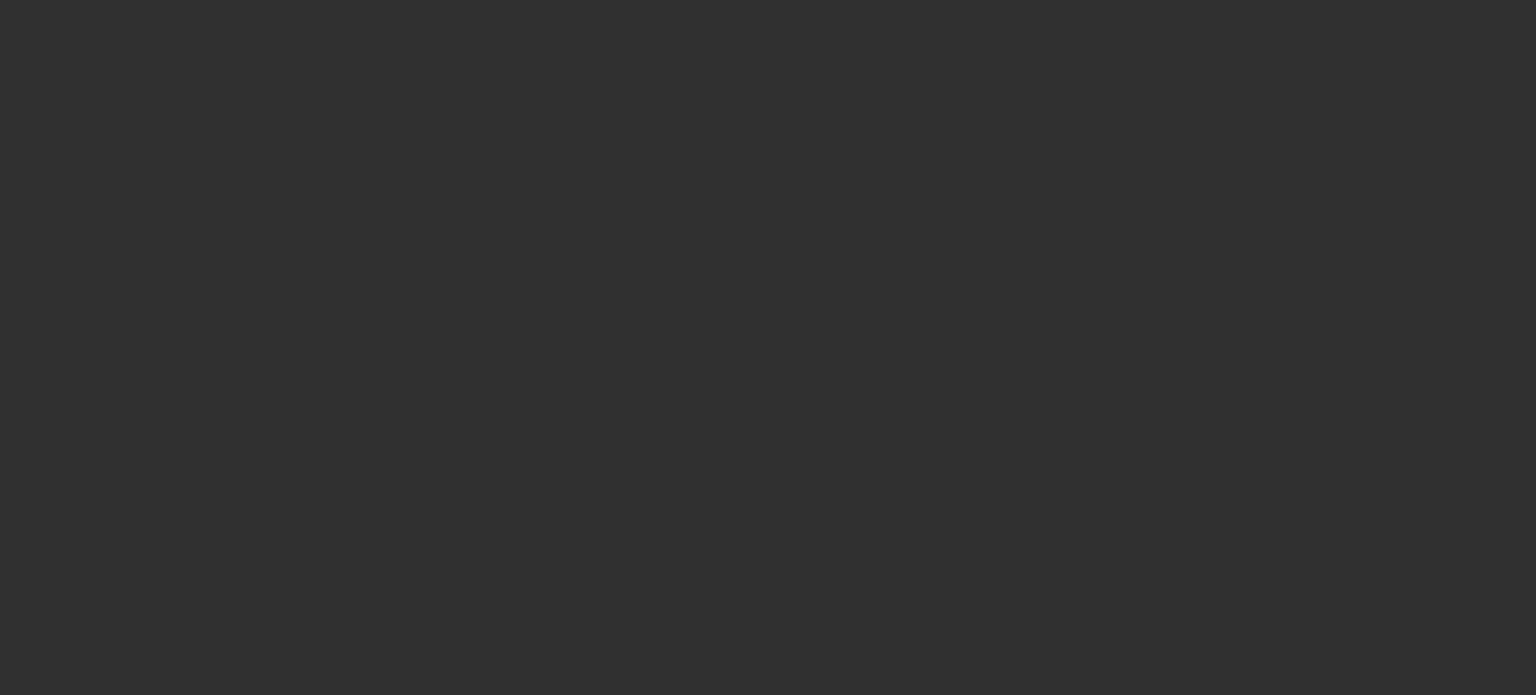 scroll, scrollTop: 0, scrollLeft: 0, axis: both 